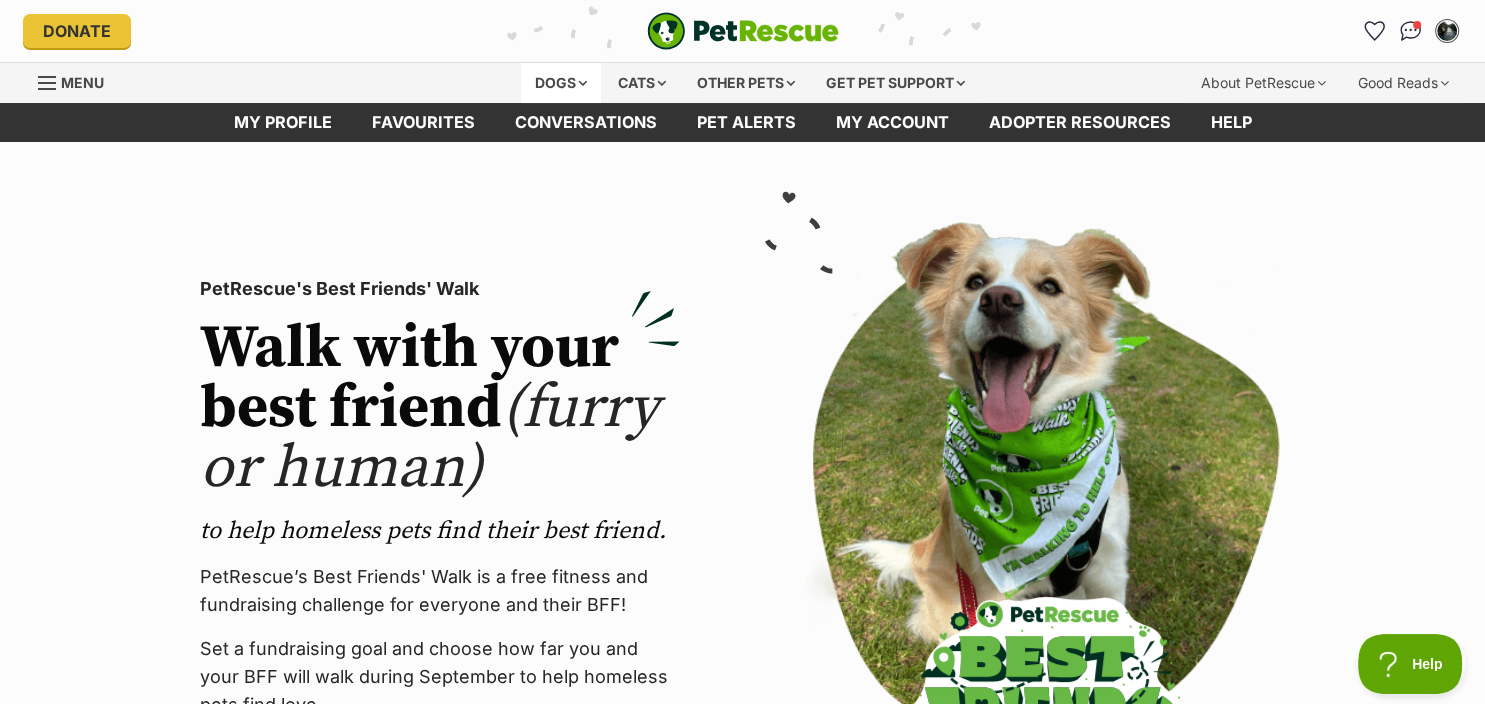 scroll, scrollTop: 0, scrollLeft: 0, axis: both 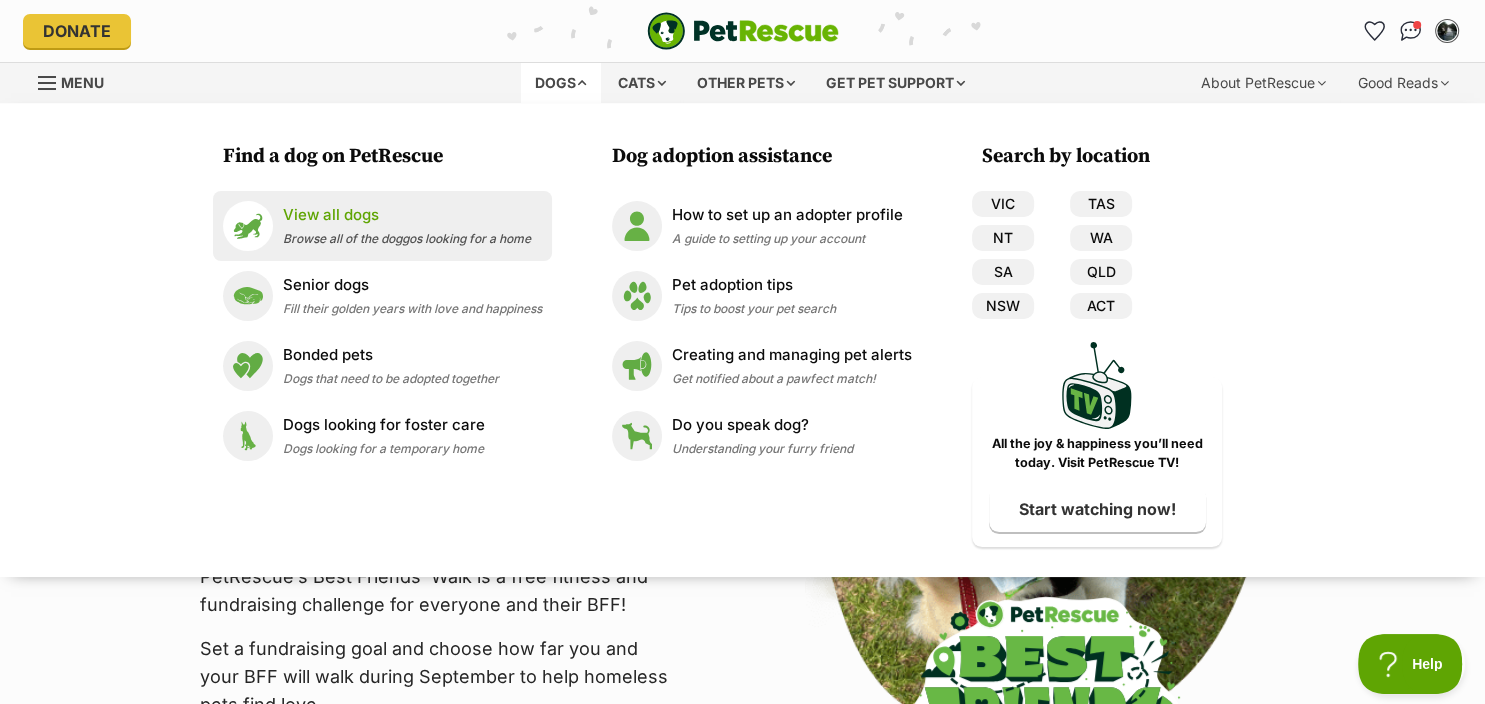 click on "View all dogs" at bounding box center (407, 215) 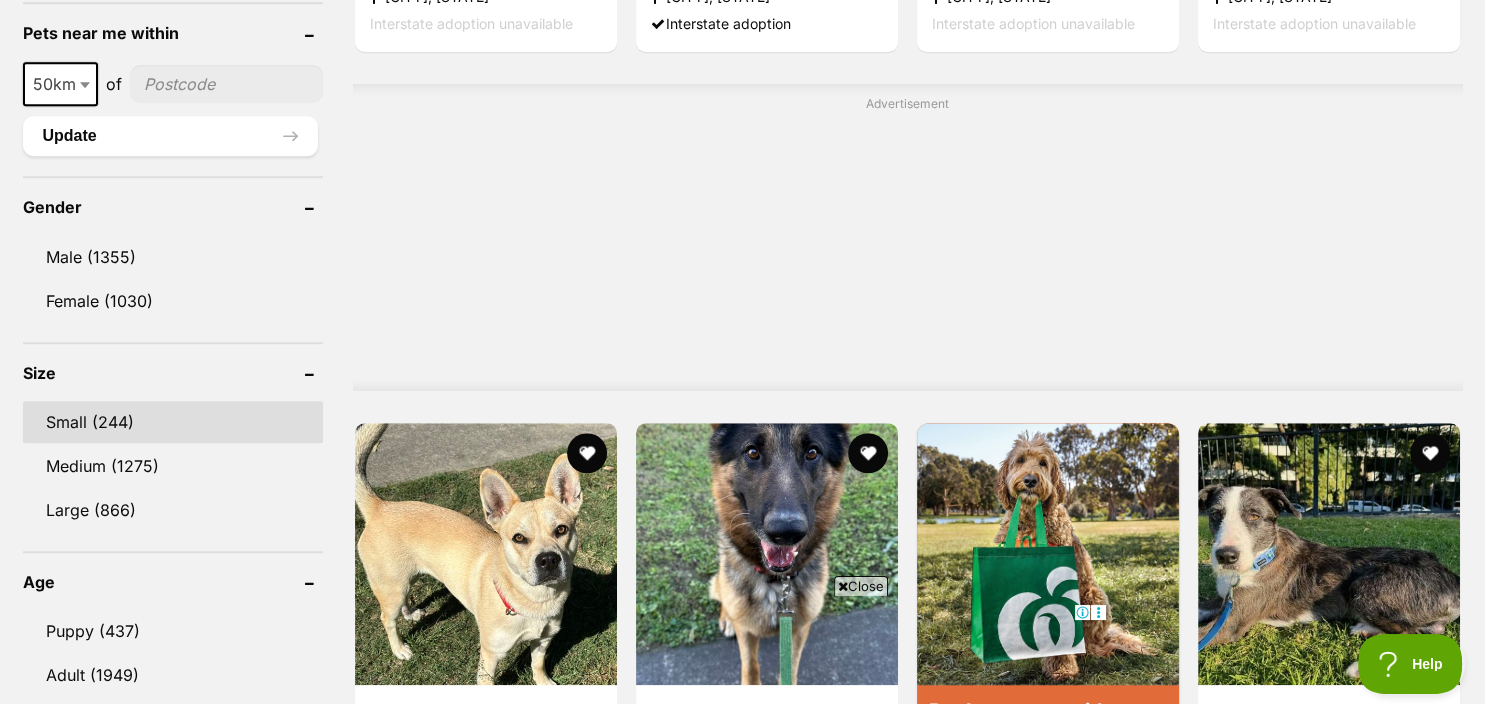 scroll, scrollTop: 1584, scrollLeft: 0, axis: vertical 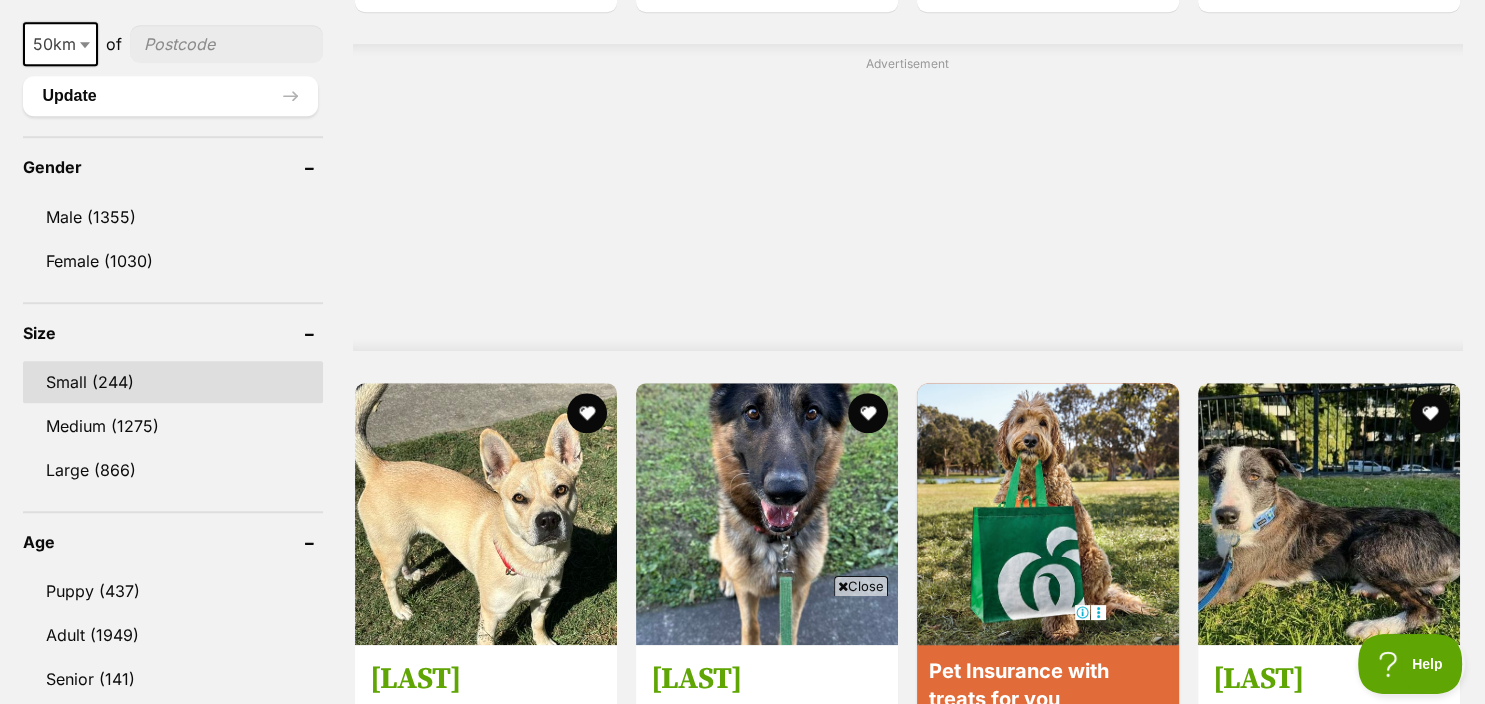 click on "Small (244)" at bounding box center (173, 382) 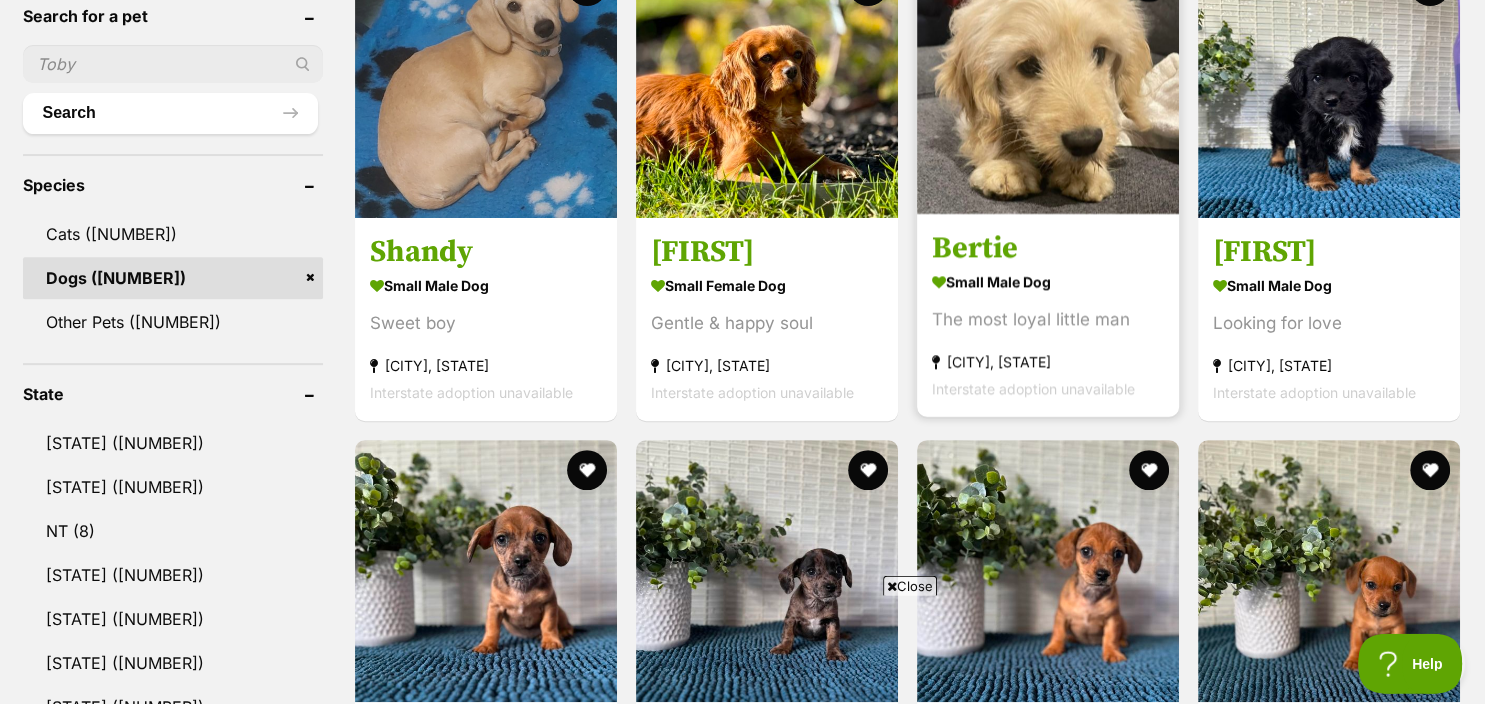 scroll, scrollTop: 739, scrollLeft: 0, axis: vertical 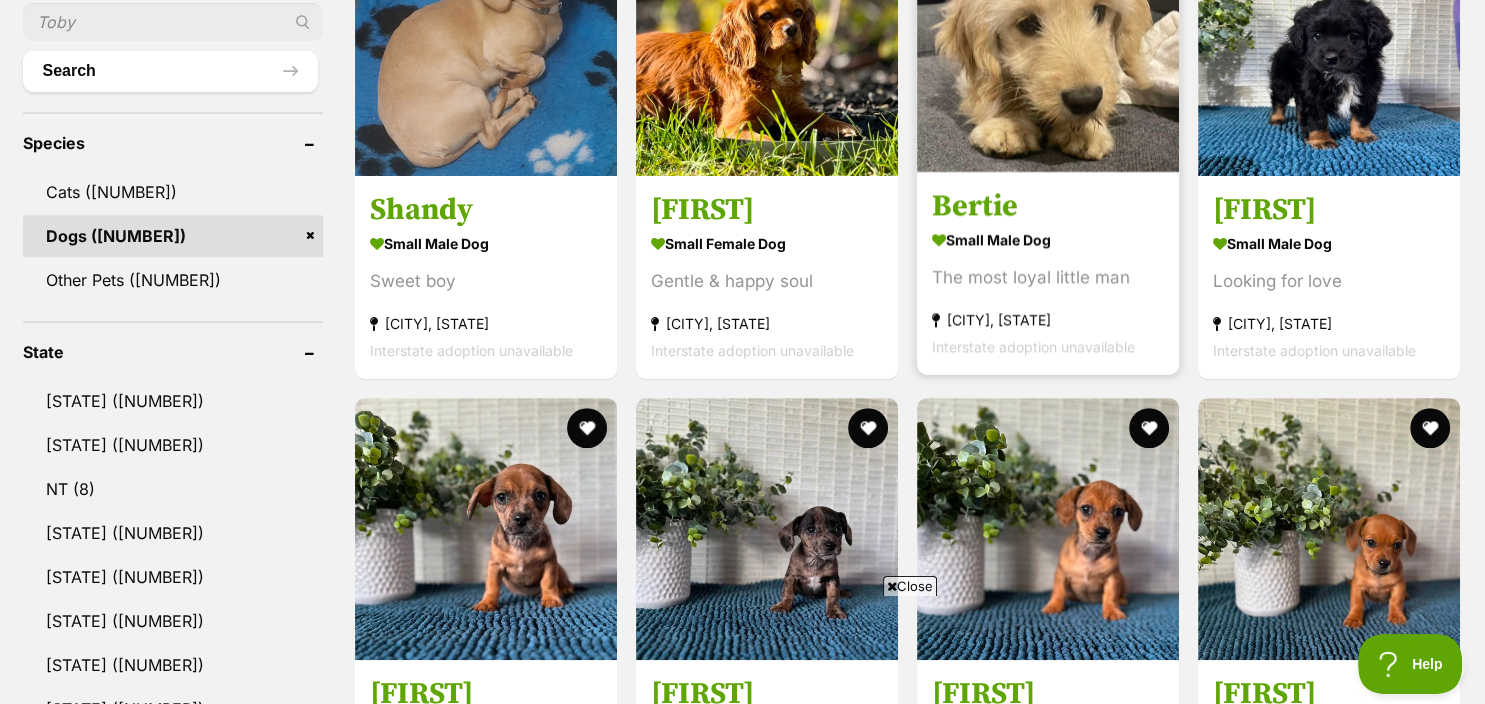 click on "Bertie" at bounding box center (1048, 206) 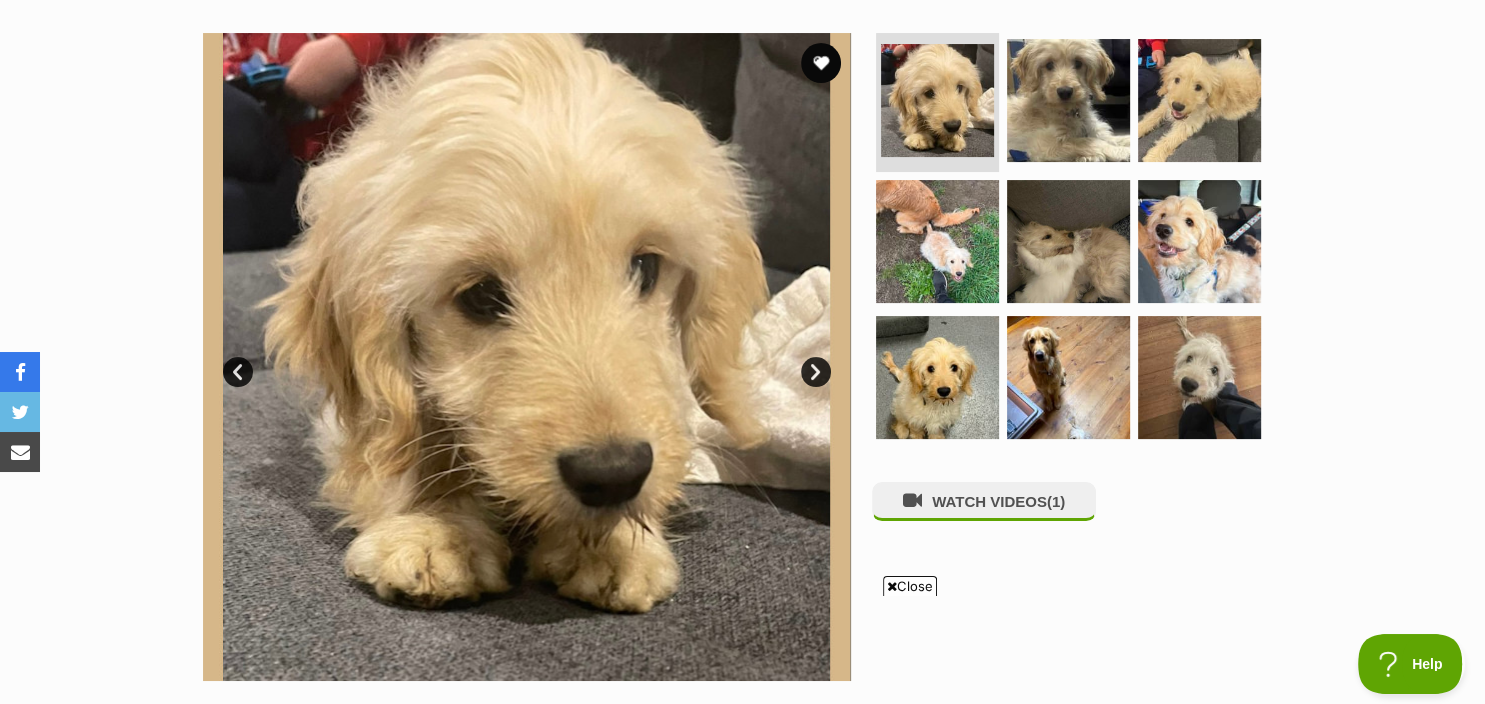 scroll, scrollTop: 316, scrollLeft: 0, axis: vertical 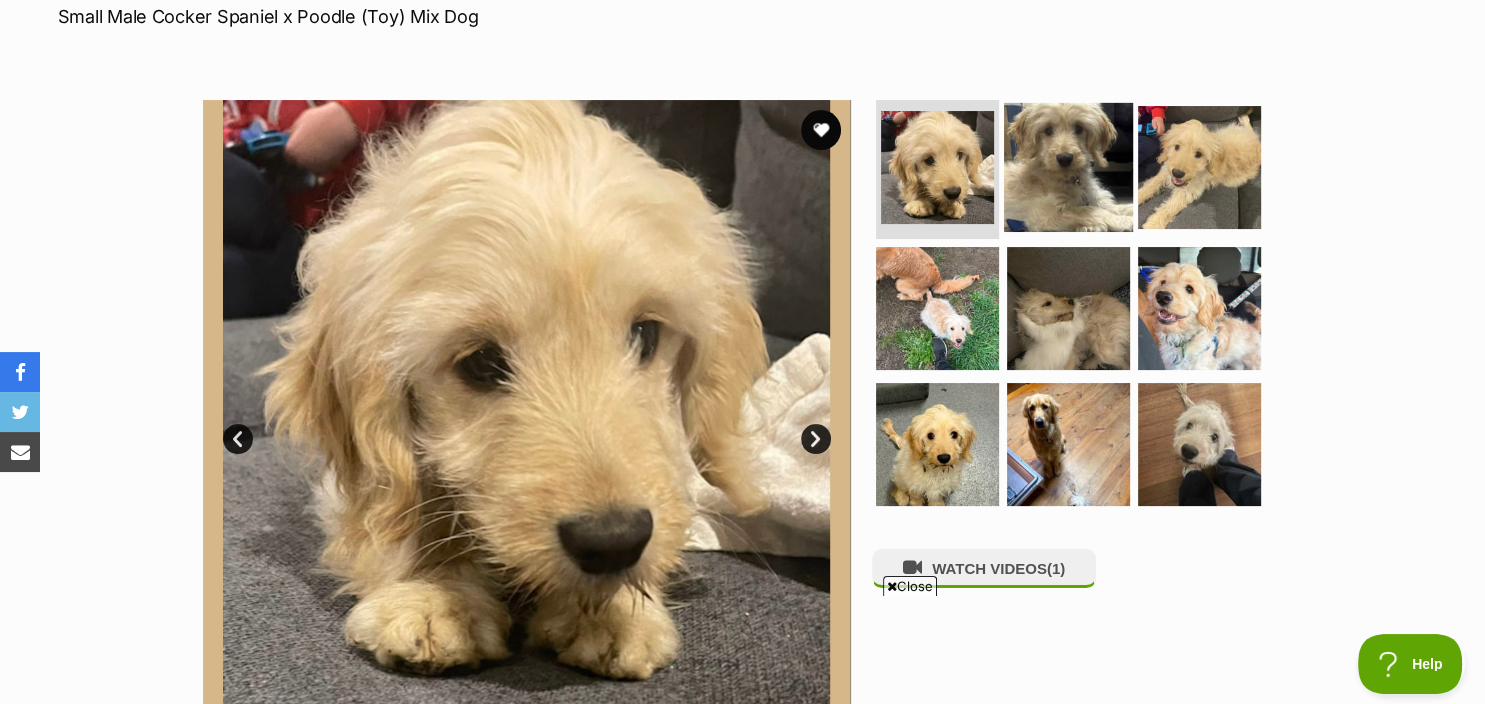 click at bounding box center [1068, 166] 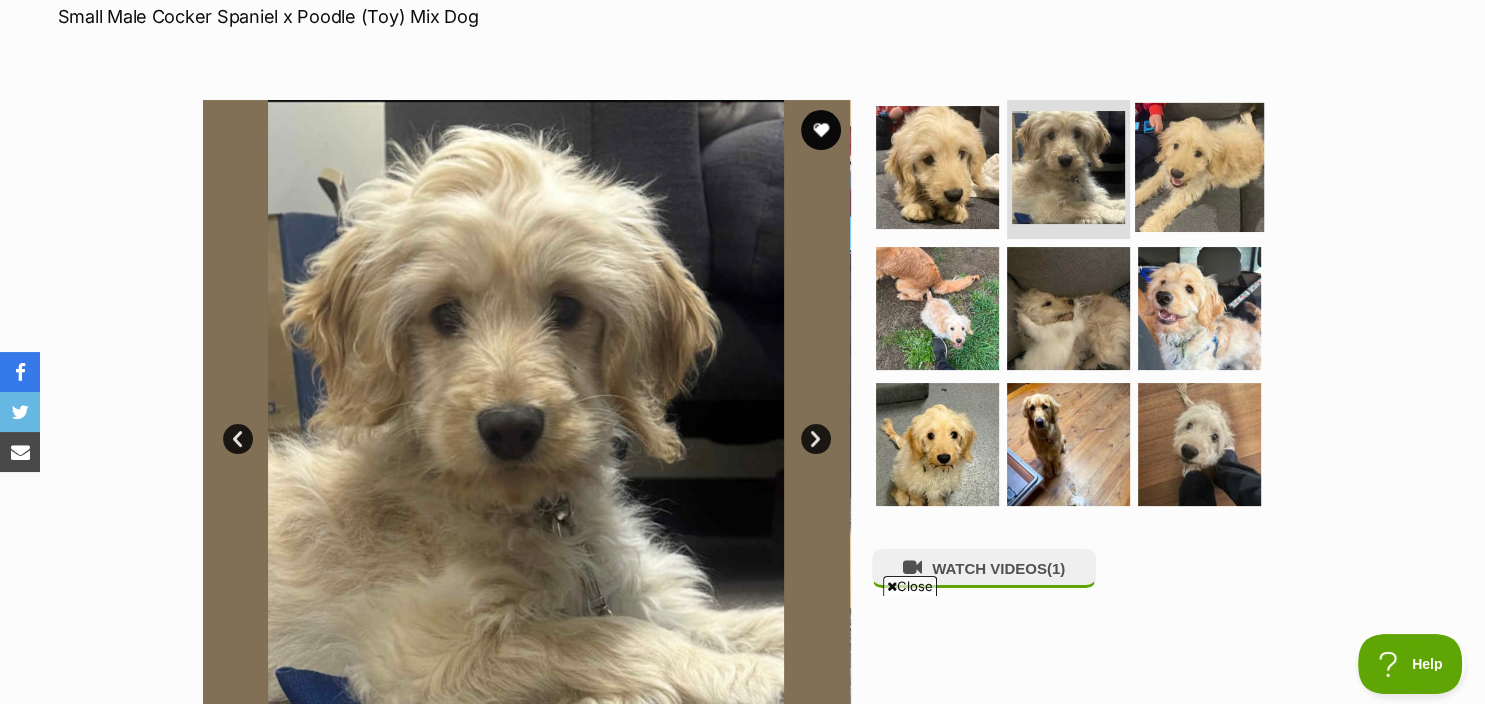 click at bounding box center (1199, 166) 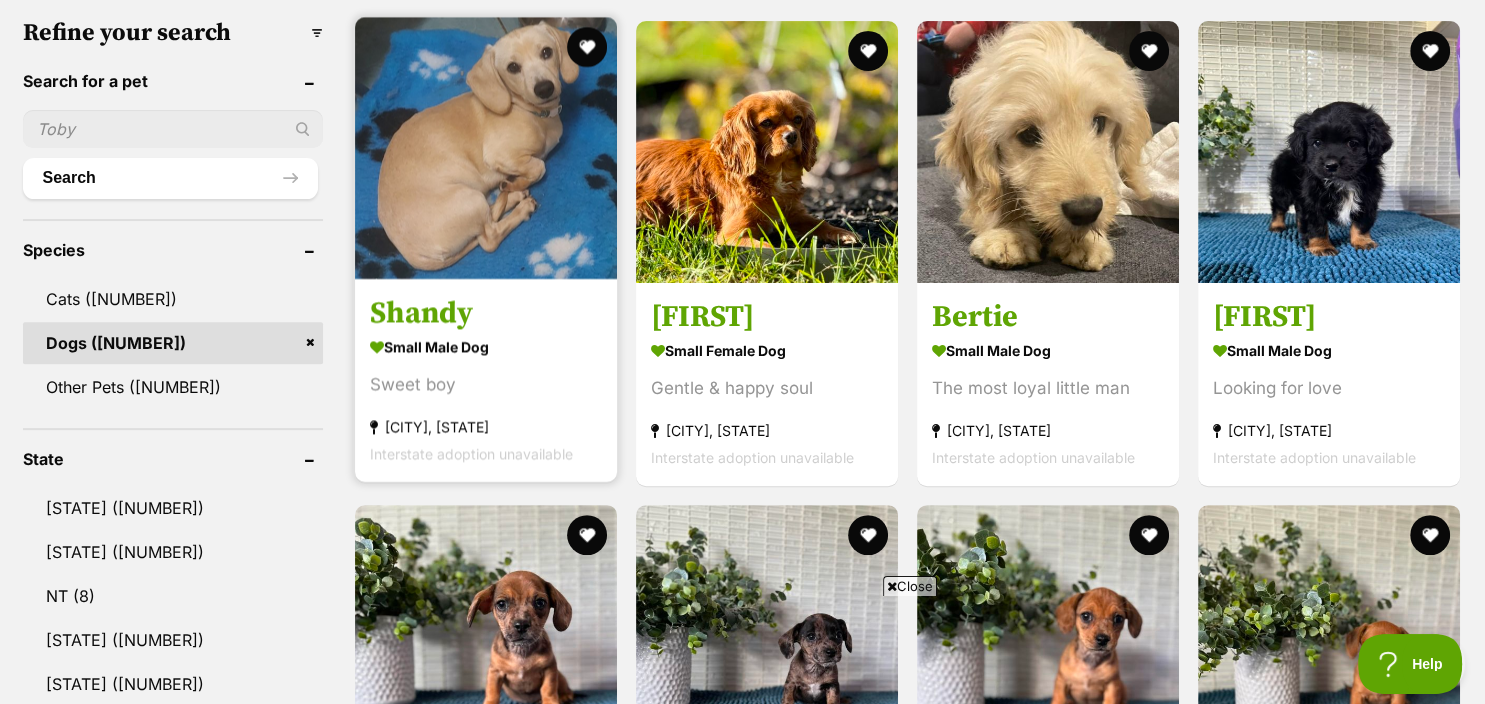 scroll, scrollTop: 633, scrollLeft: 0, axis: vertical 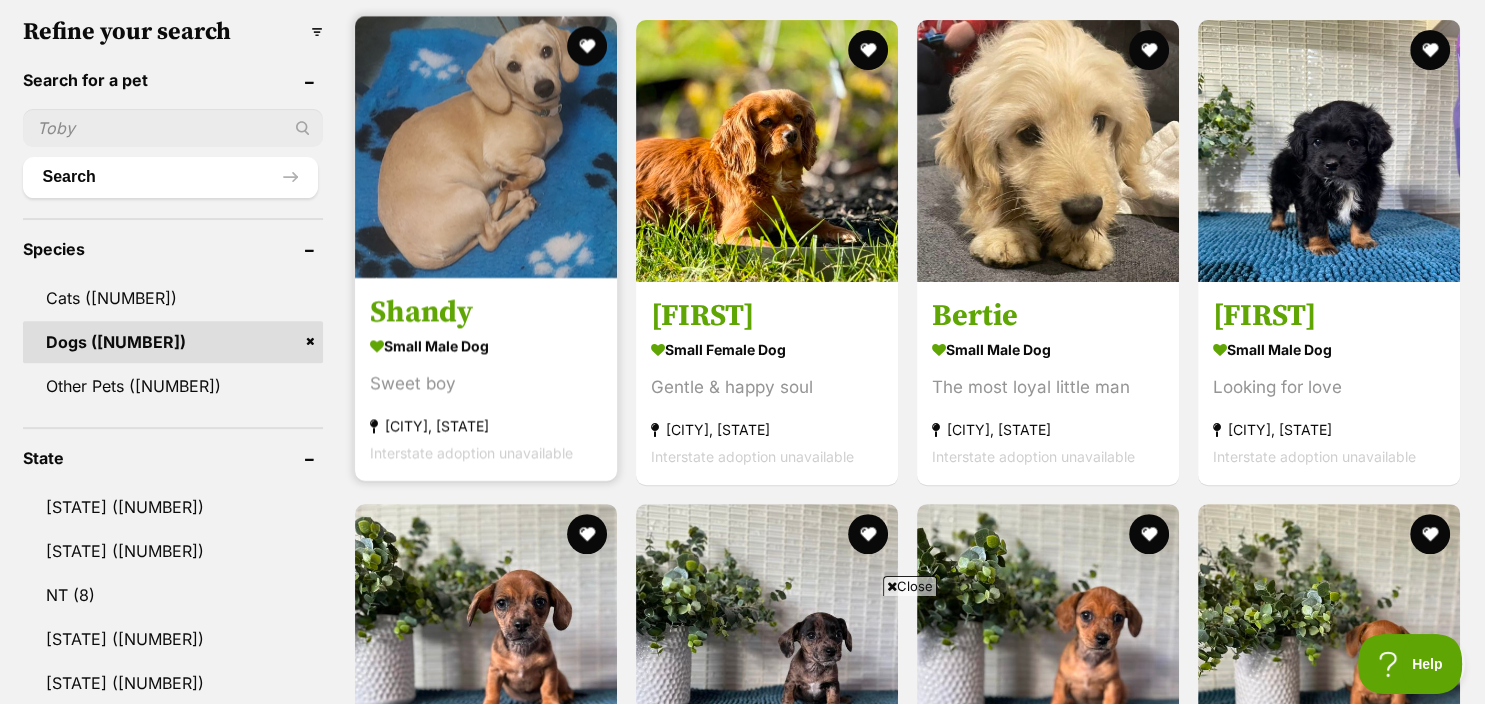 click at bounding box center [486, 147] 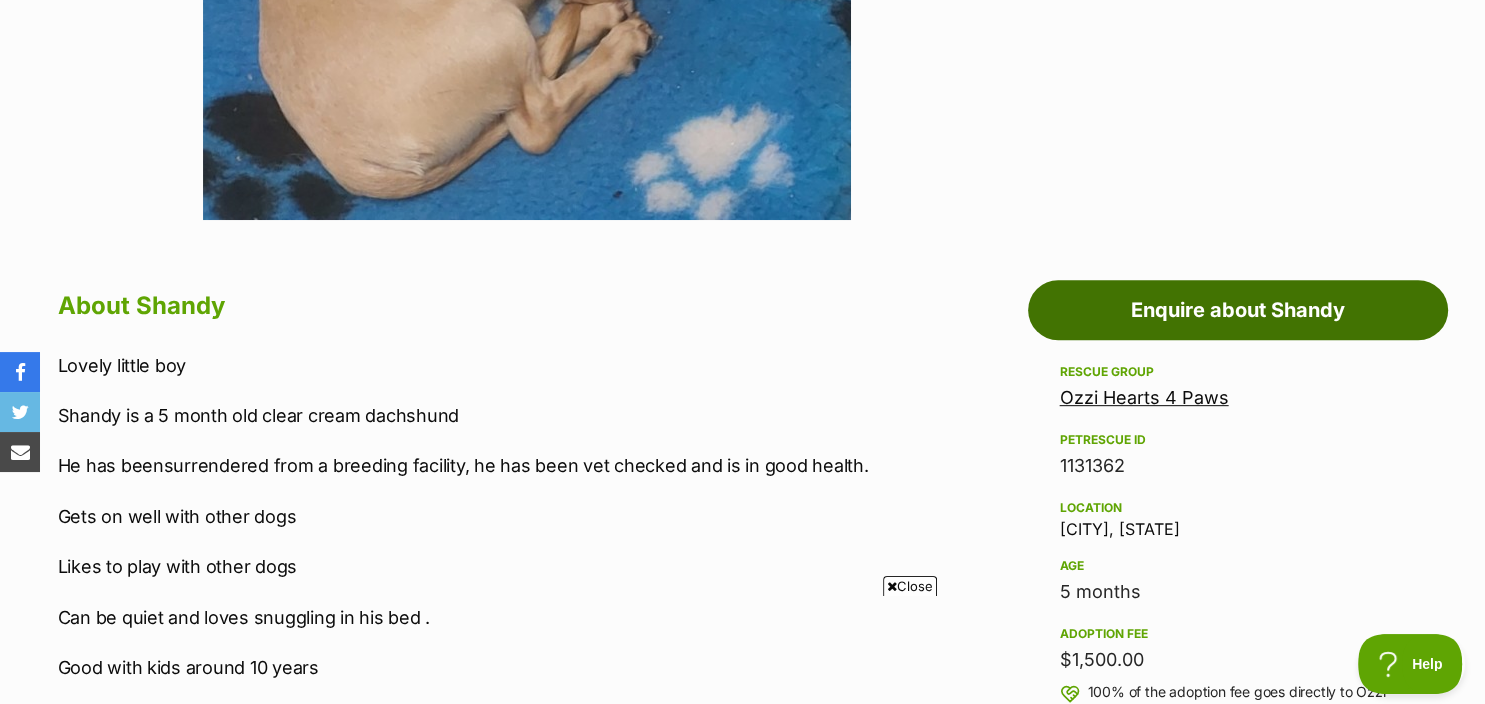 scroll, scrollTop: 1161, scrollLeft: 0, axis: vertical 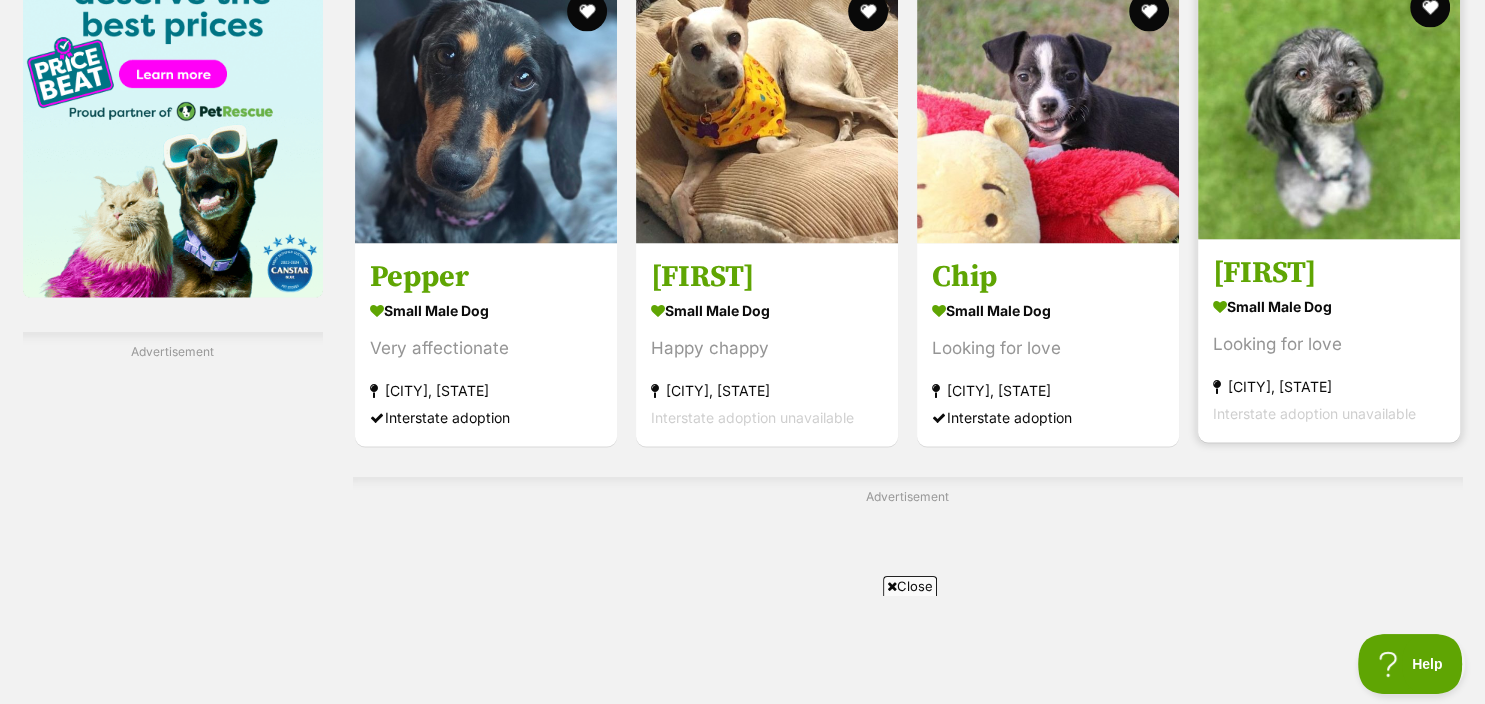 click at bounding box center (1329, 108) 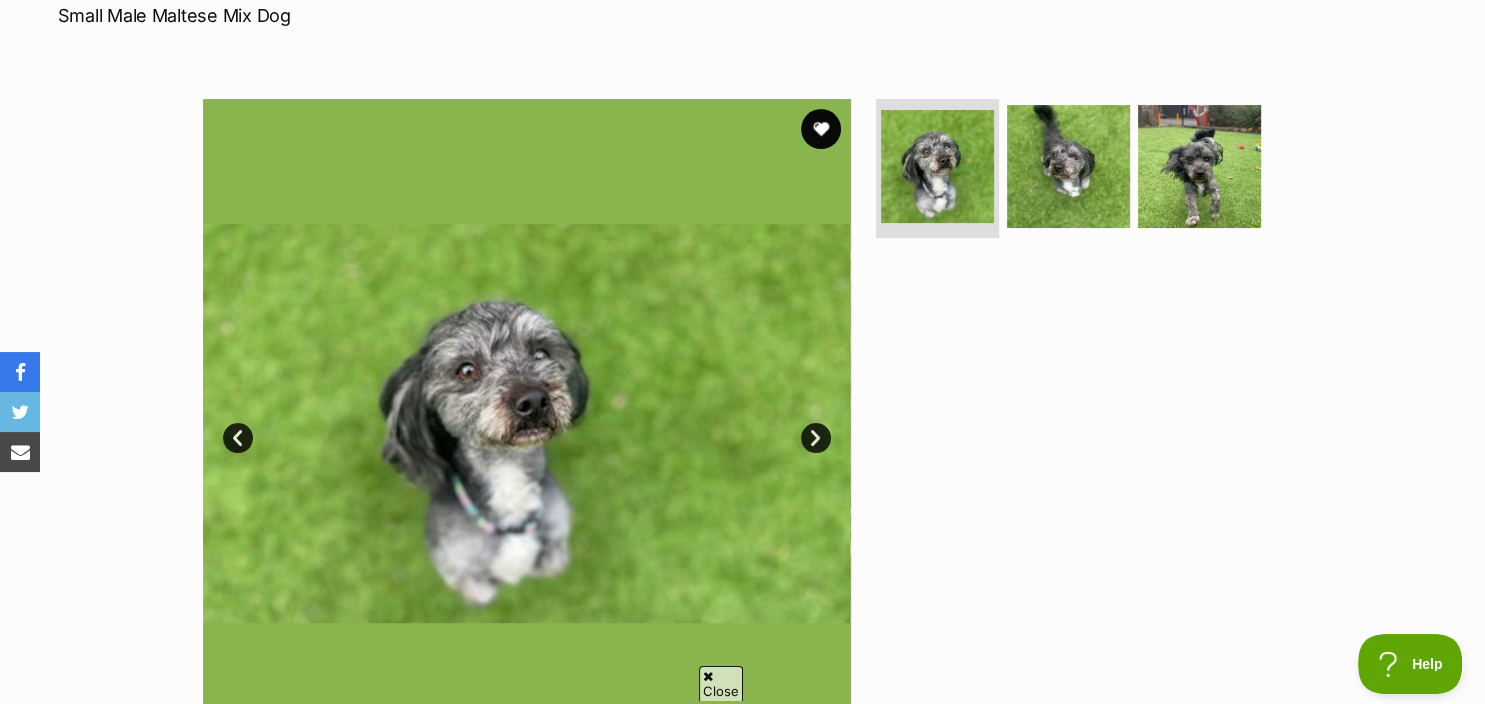 scroll, scrollTop: 0, scrollLeft: 0, axis: both 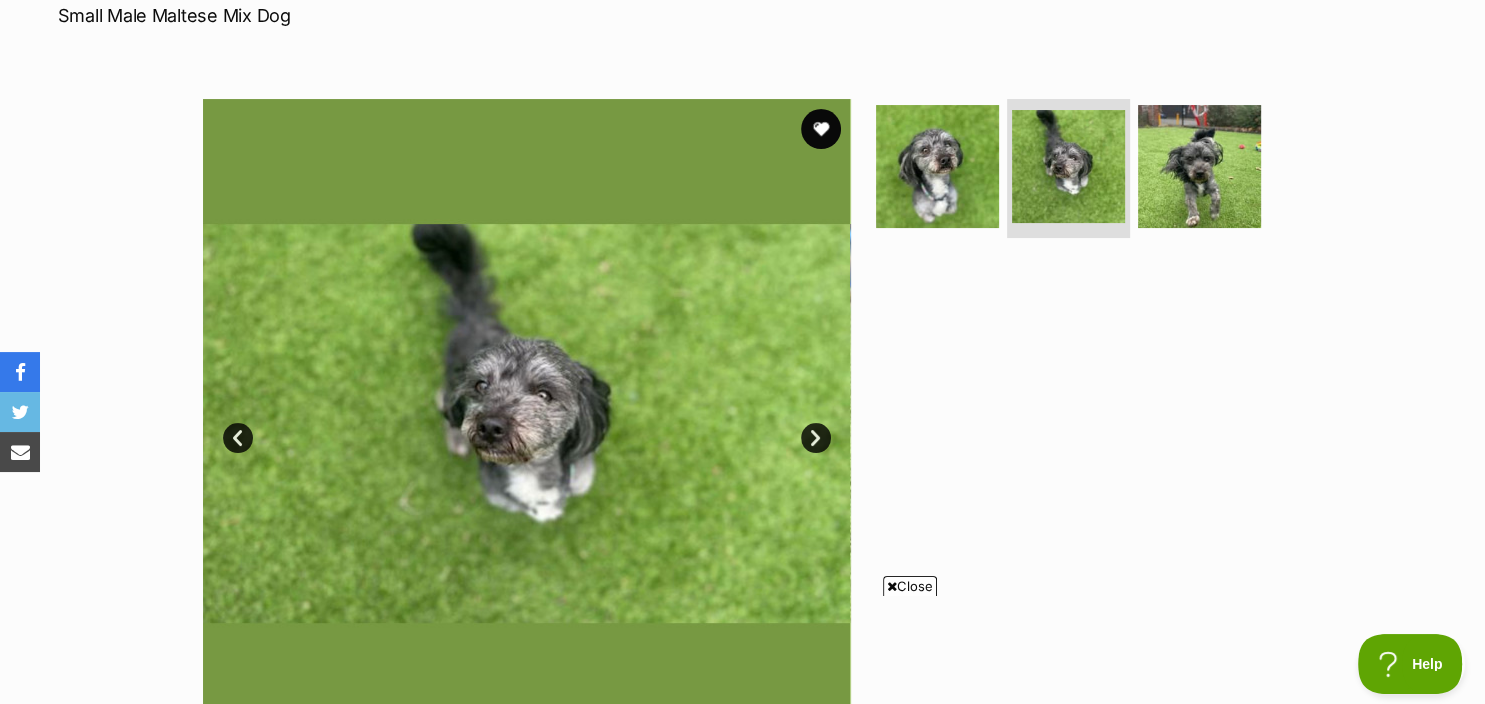 click on "Next" at bounding box center (816, 438) 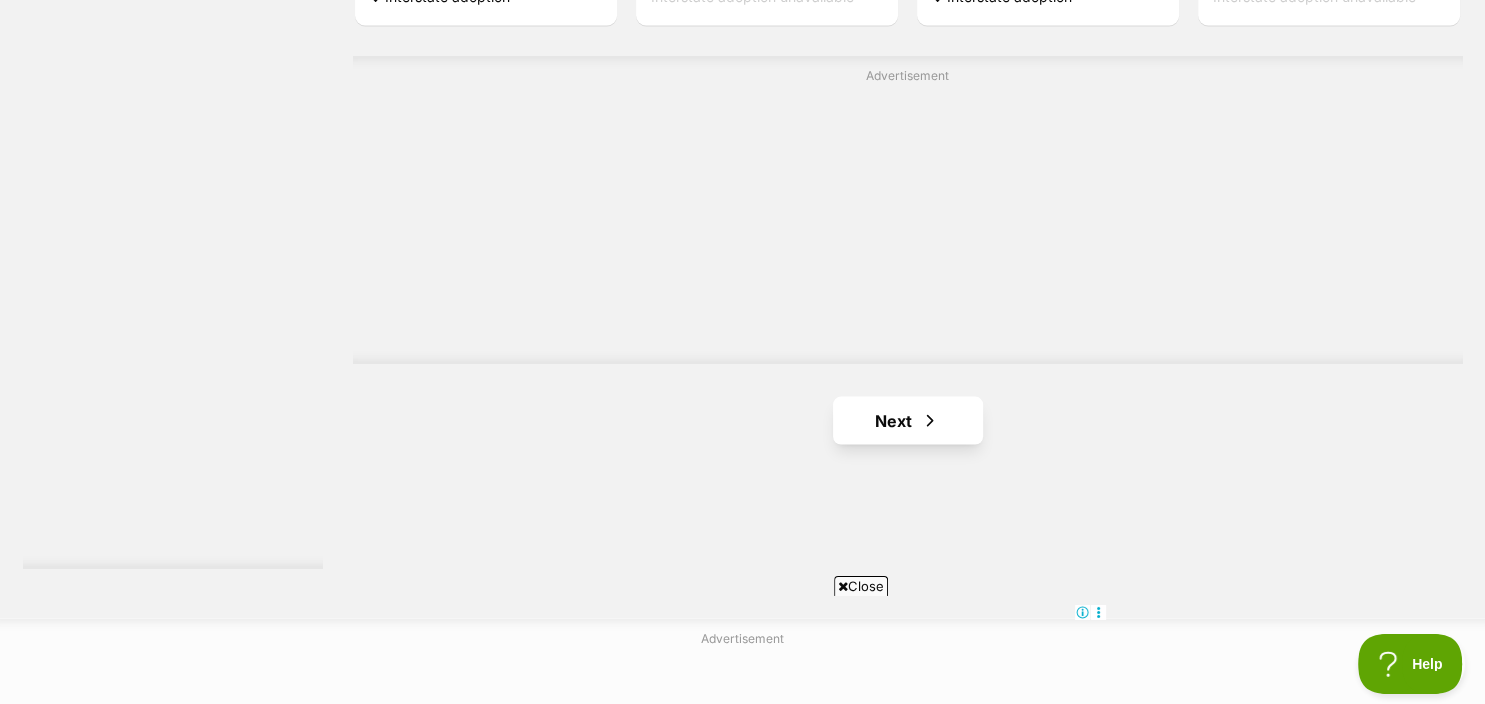 scroll, scrollTop: 3696, scrollLeft: 0, axis: vertical 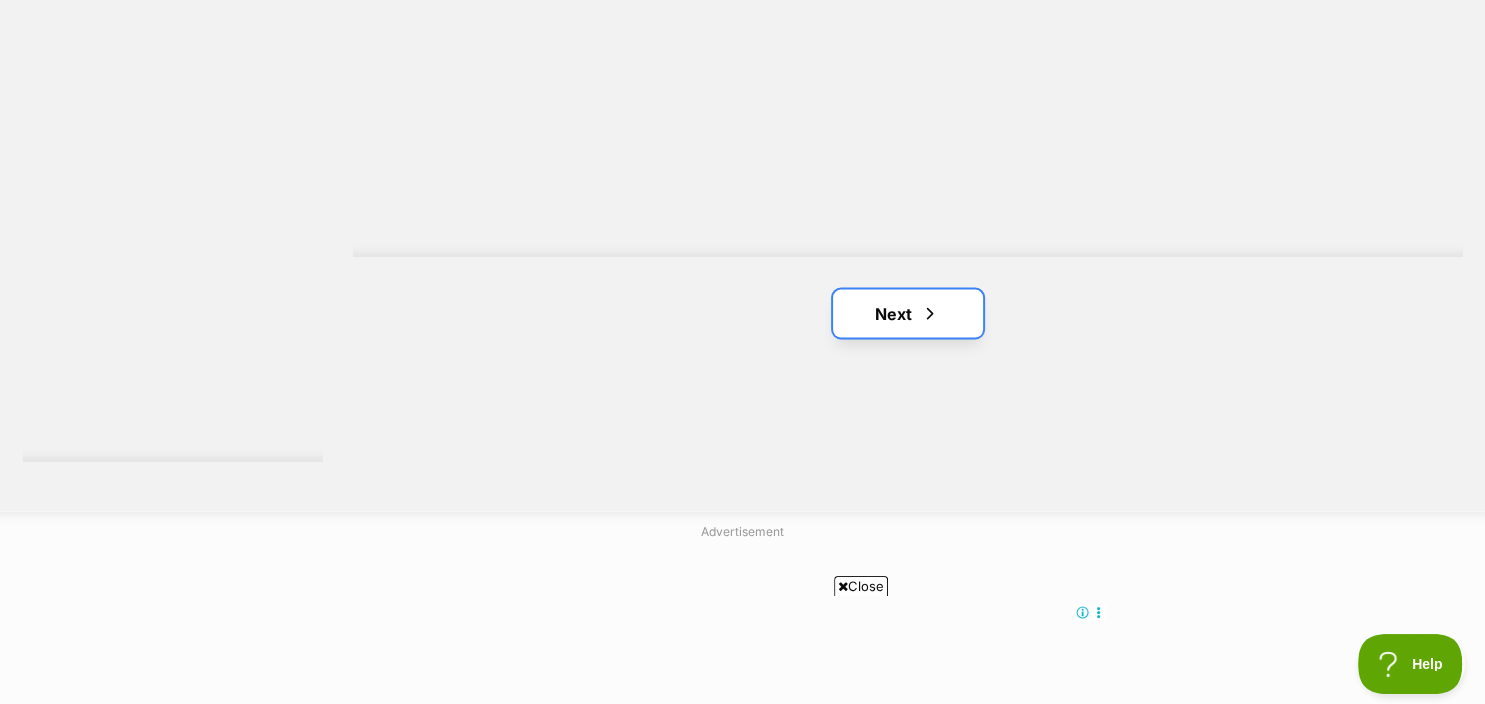 click on "Next" at bounding box center [908, 313] 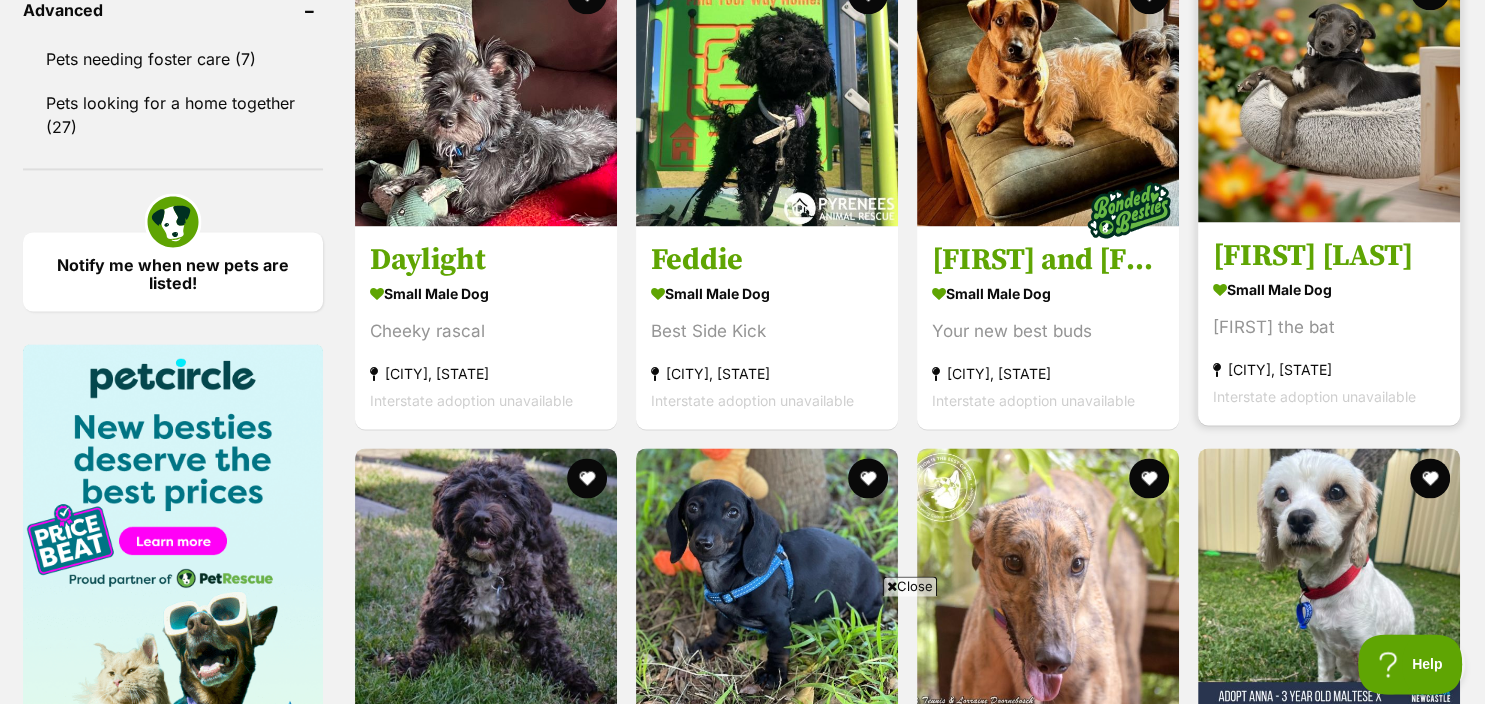scroll, scrollTop: 2745, scrollLeft: 0, axis: vertical 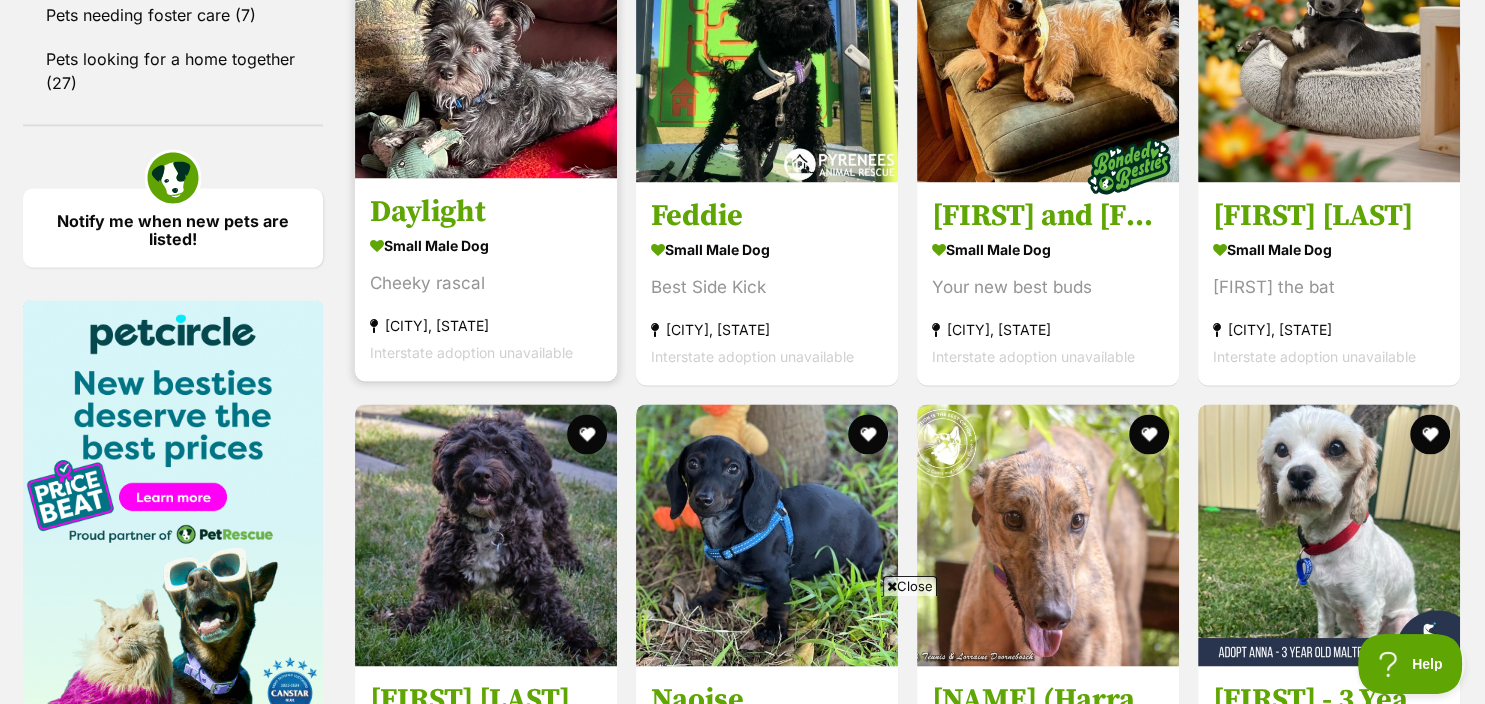 click on "Daylight" at bounding box center (486, 212) 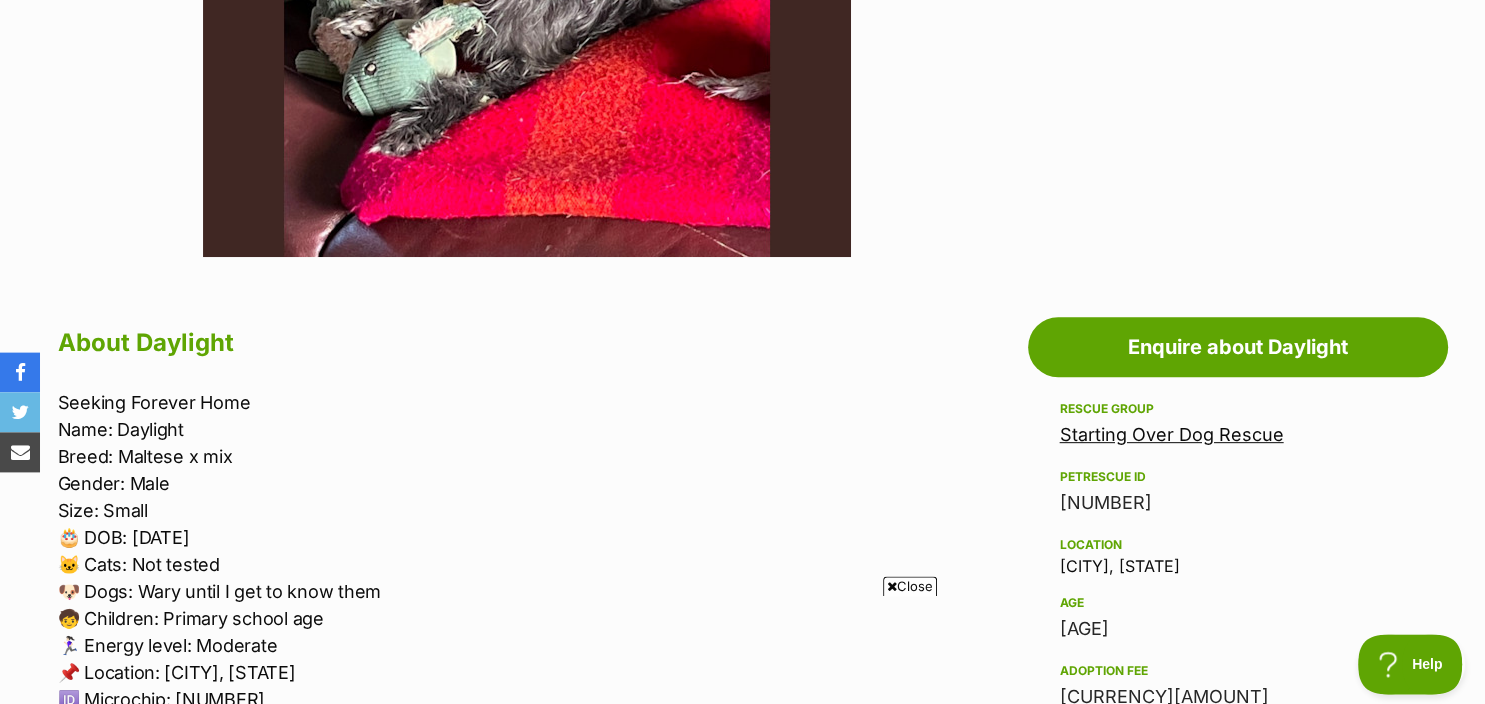 scroll, scrollTop: 950, scrollLeft: 0, axis: vertical 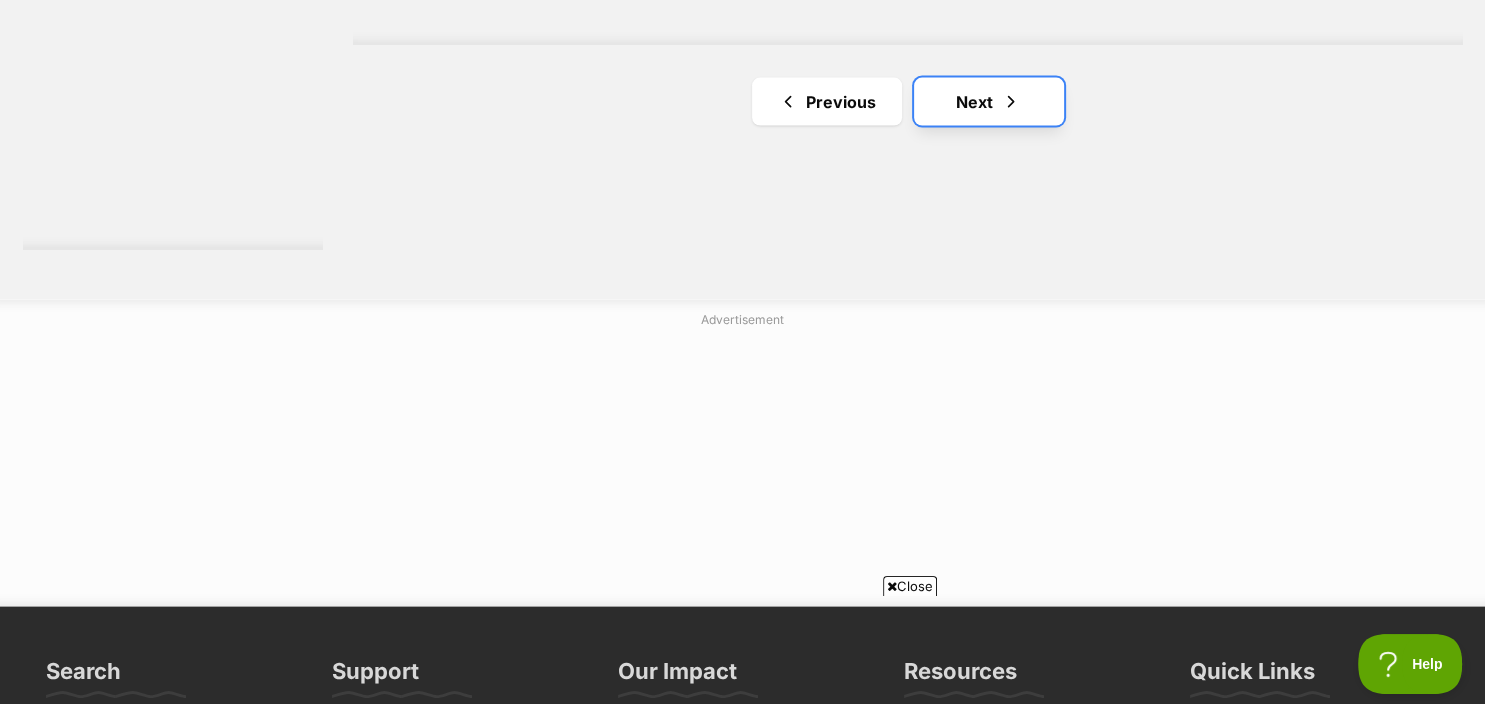 click on "Next" at bounding box center [989, 102] 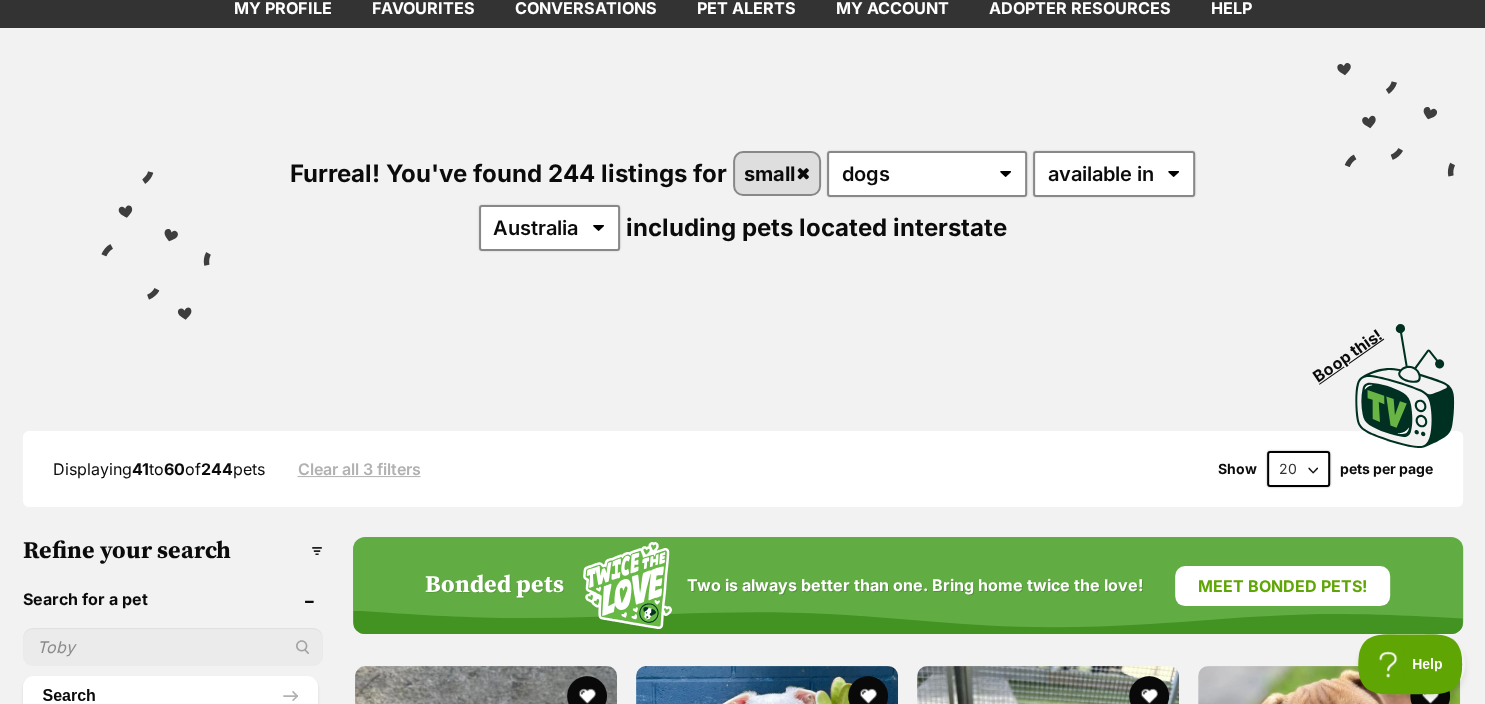 scroll, scrollTop: 316, scrollLeft: 0, axis: vertical 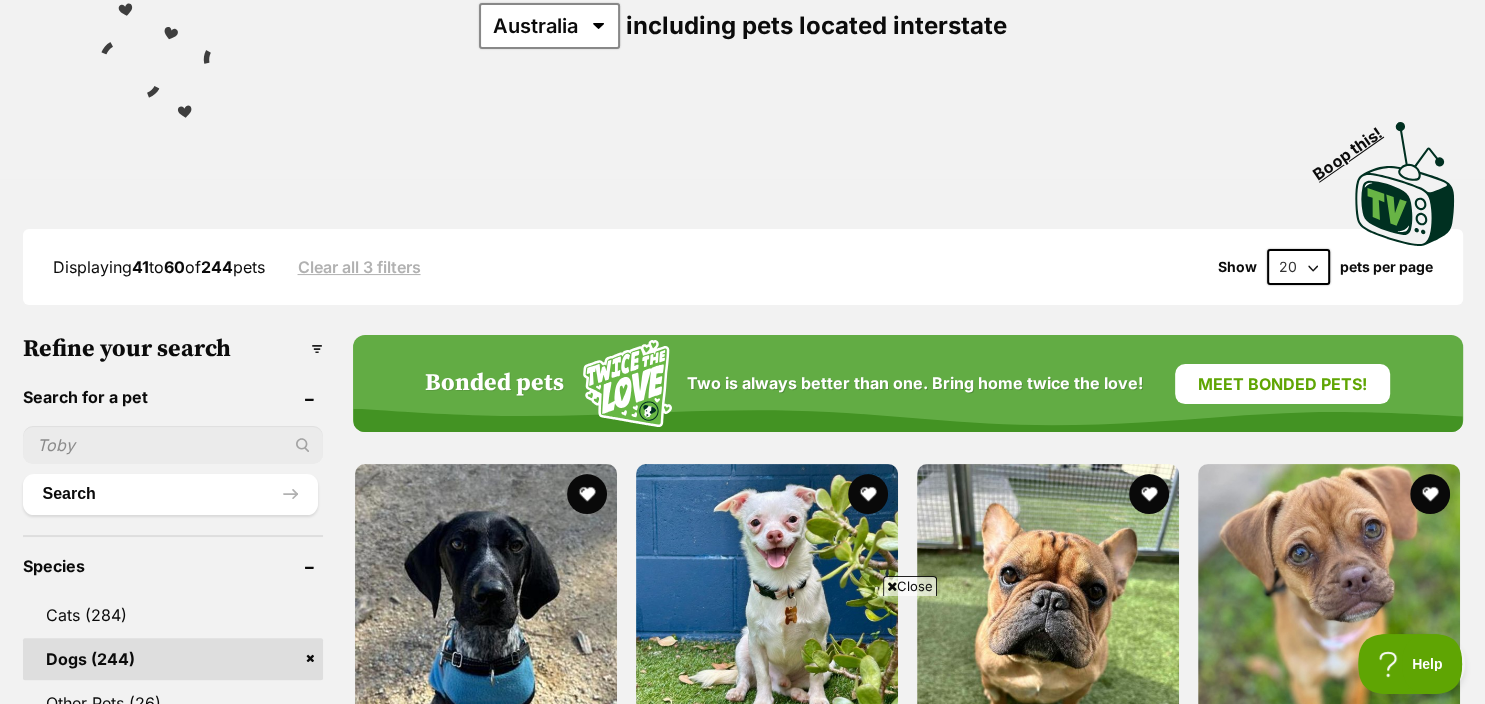 click at bounding box center [173, 445] 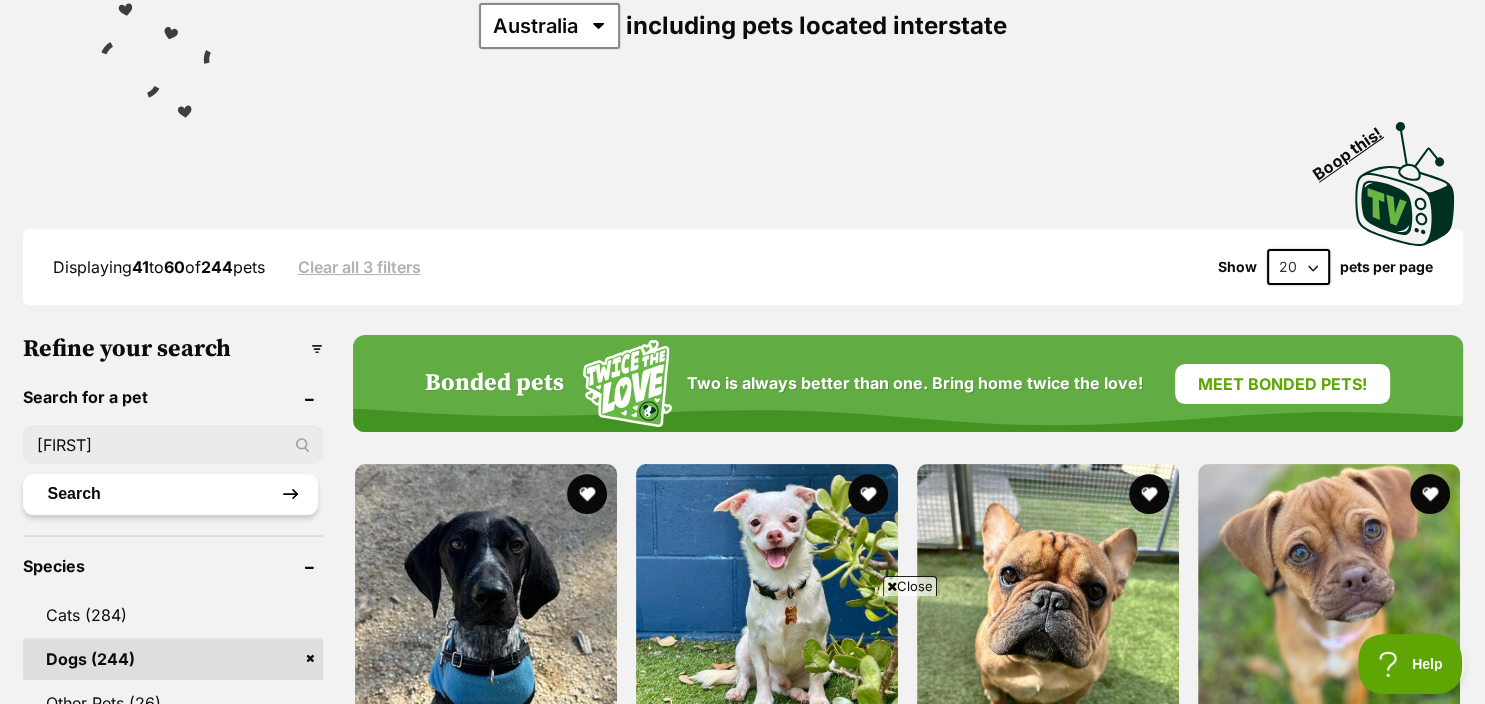 type on "[FIRST]" 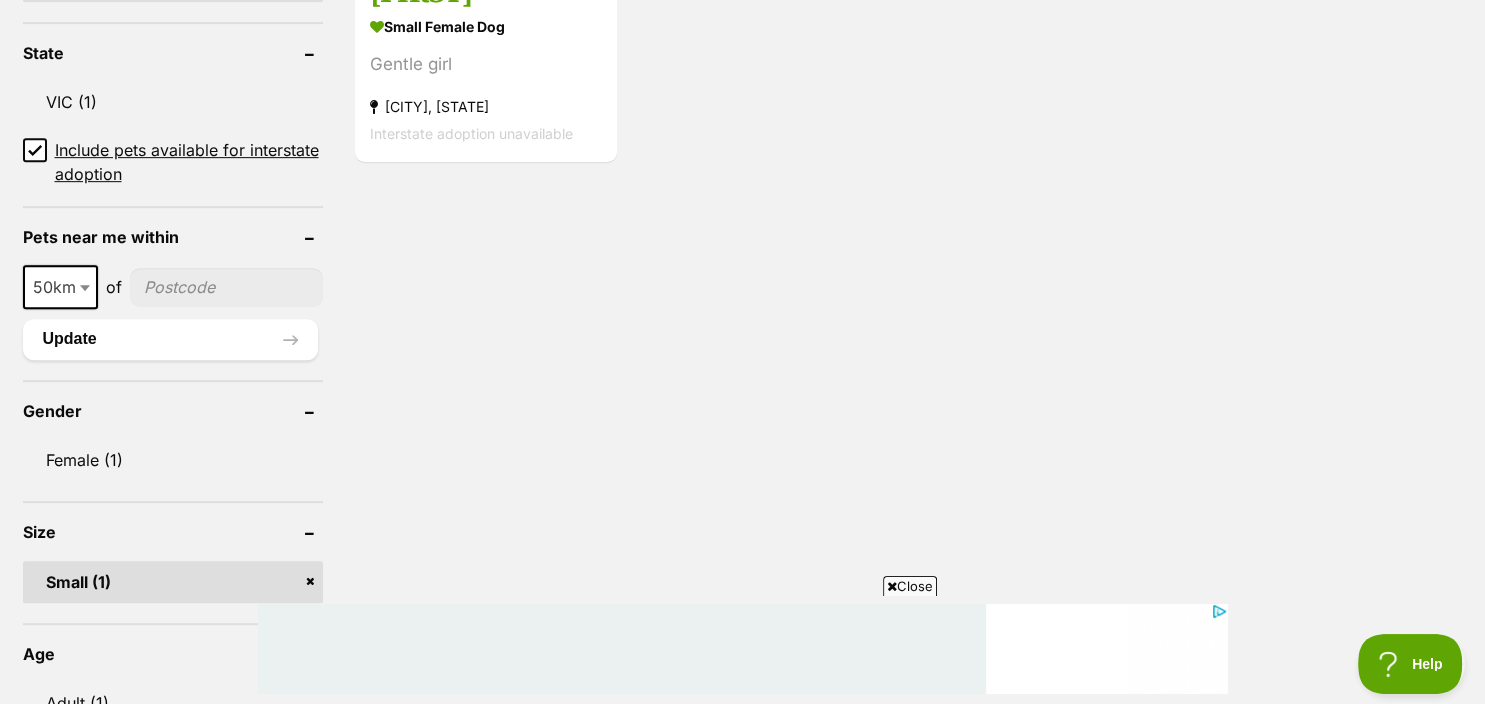 scroll, scrollTop: 0, scrollLeft: 0, axis: both 